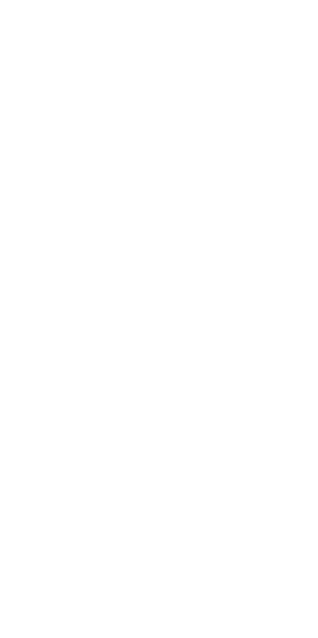 scroll, scrollTop: 0, scrollLeft: 0, axis: both 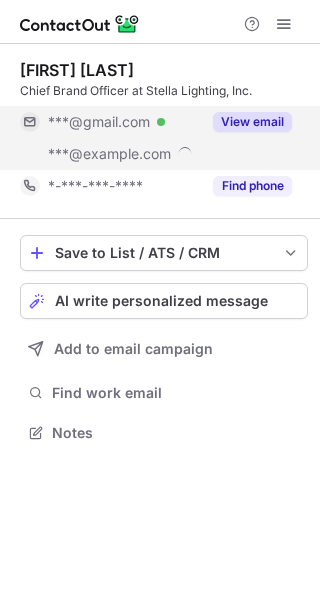 click on "View email" at bounding box center [252, 122] 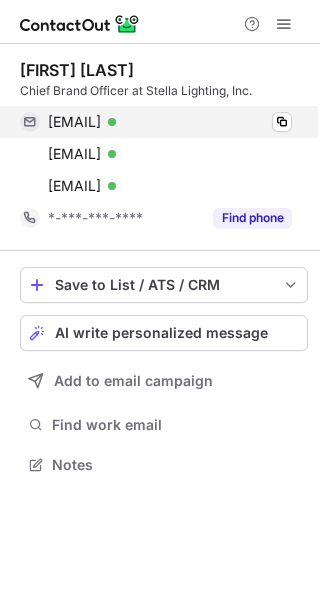 scroll, scrollTop: 10, scrollLeft: 10, axis: both 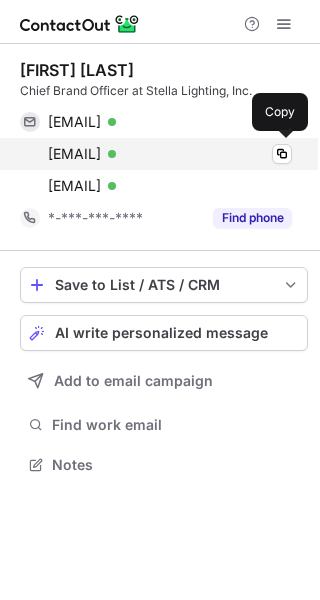 drag, startPoint x: 47, startPoint y: 114, endPoint x: 211, endPoint y: 151, distance: 168.12198 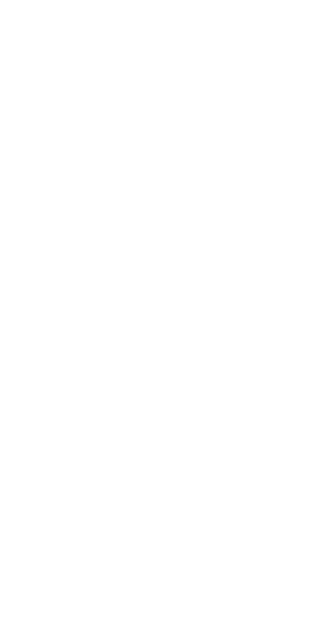 scroll, scrollTop: 0, scrollLeft: 0, axis: both 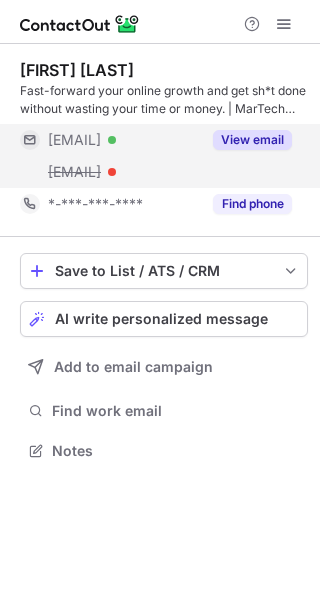click on "View email" at bounding box center (252, 140) 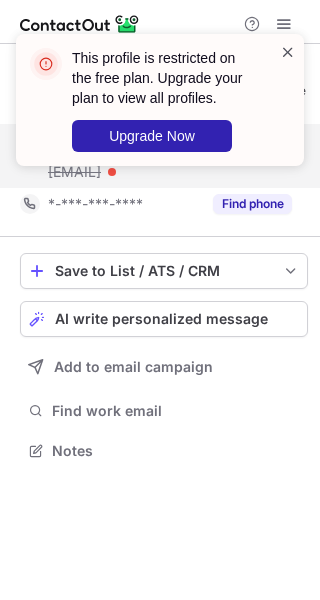 click at bounding box center (288, 52) 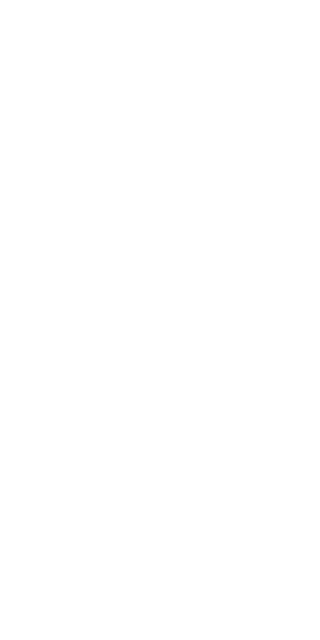 scroll, scrollTop: 0, scrollLeft: 0, axis: both 